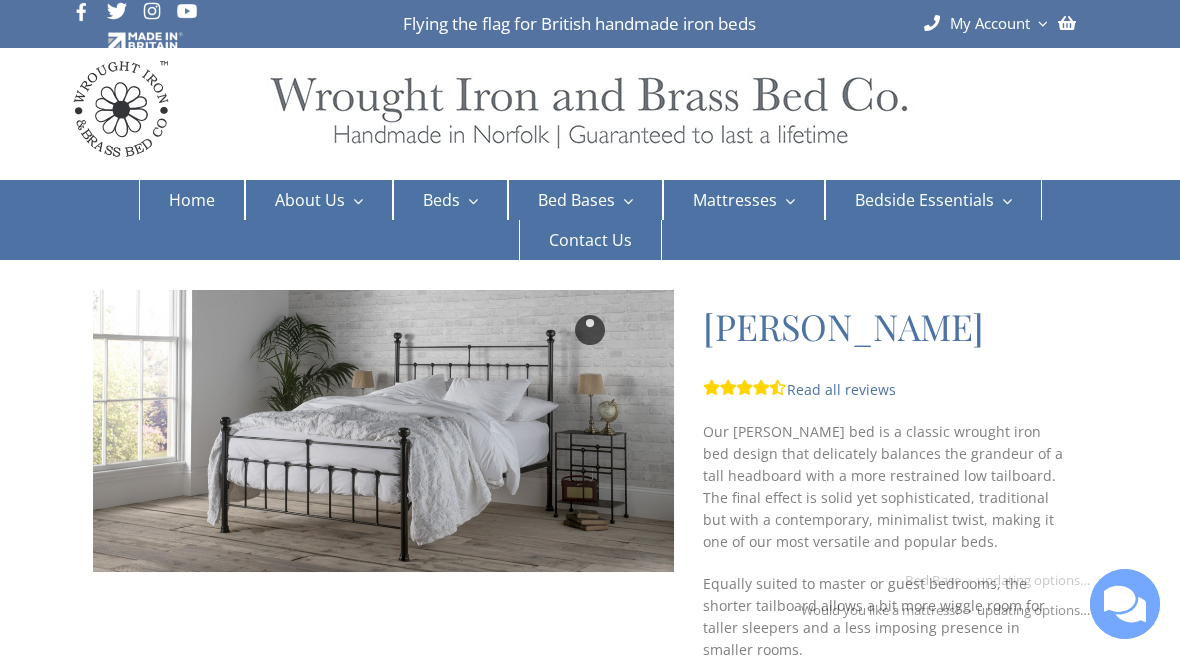scroll, scrollTop: 0, scrollLeft: 0, axis: both 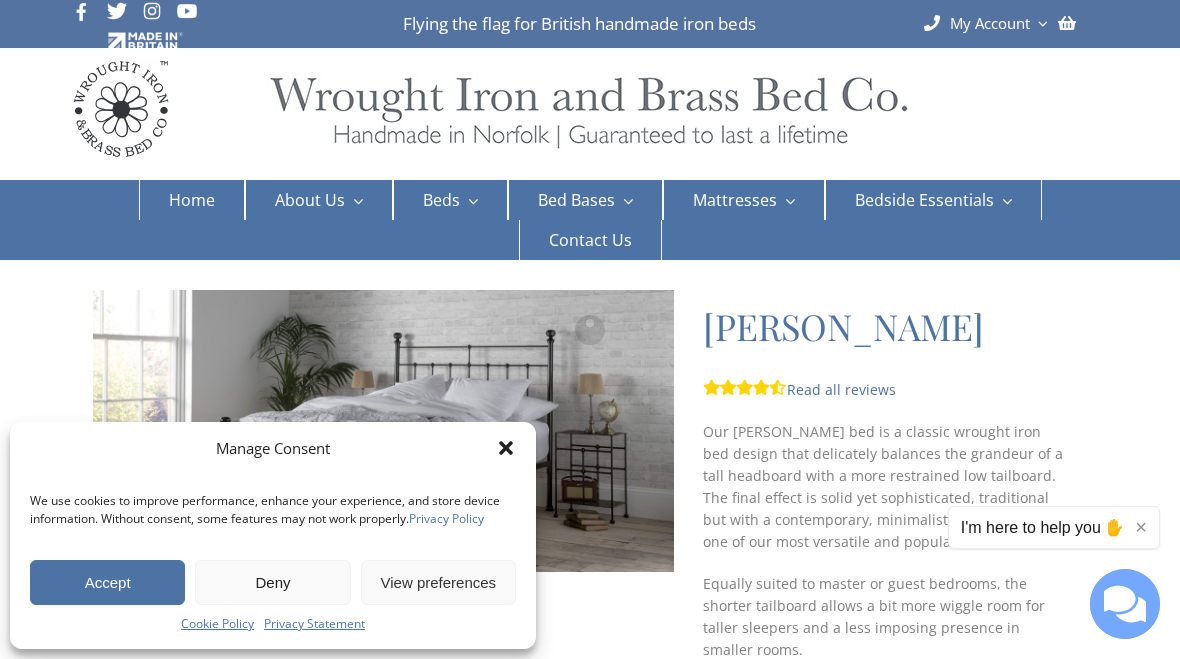 click on "Deny" at bounding box center (272, 582) 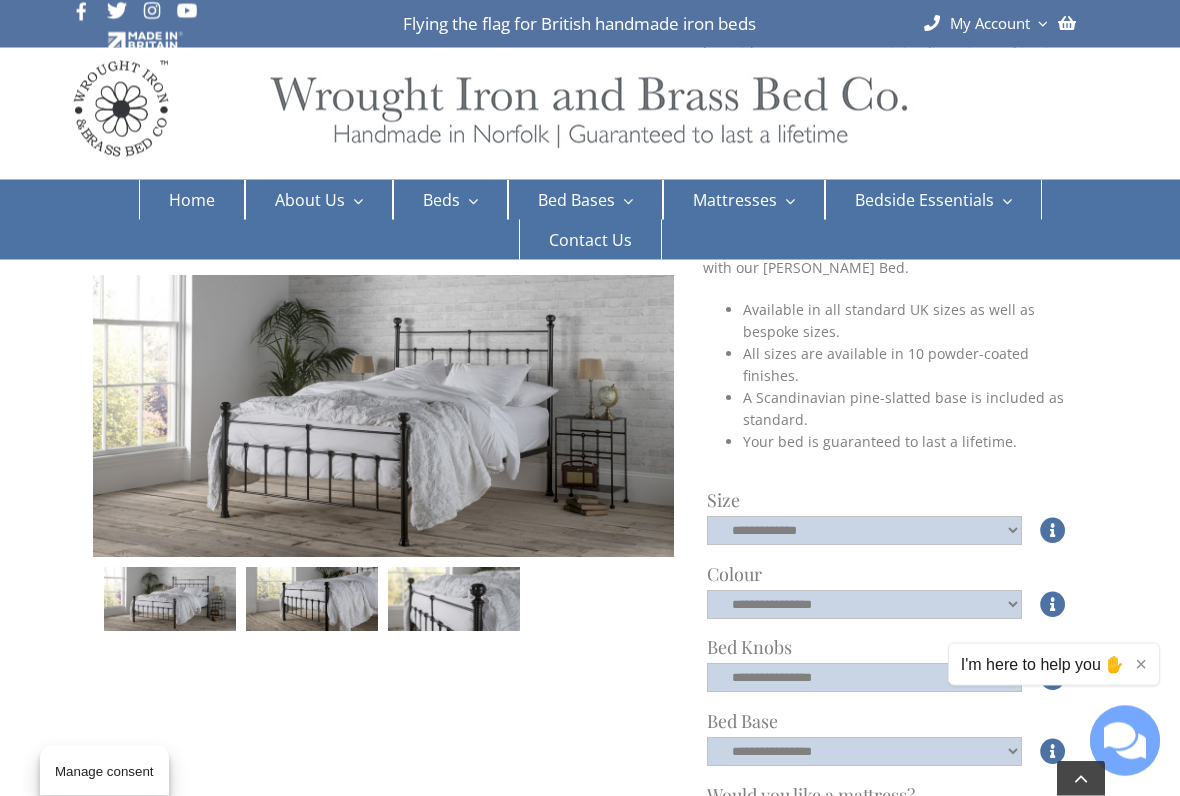 scroll, scrollTop: 470, scrollLeft: 0, axis: vertical 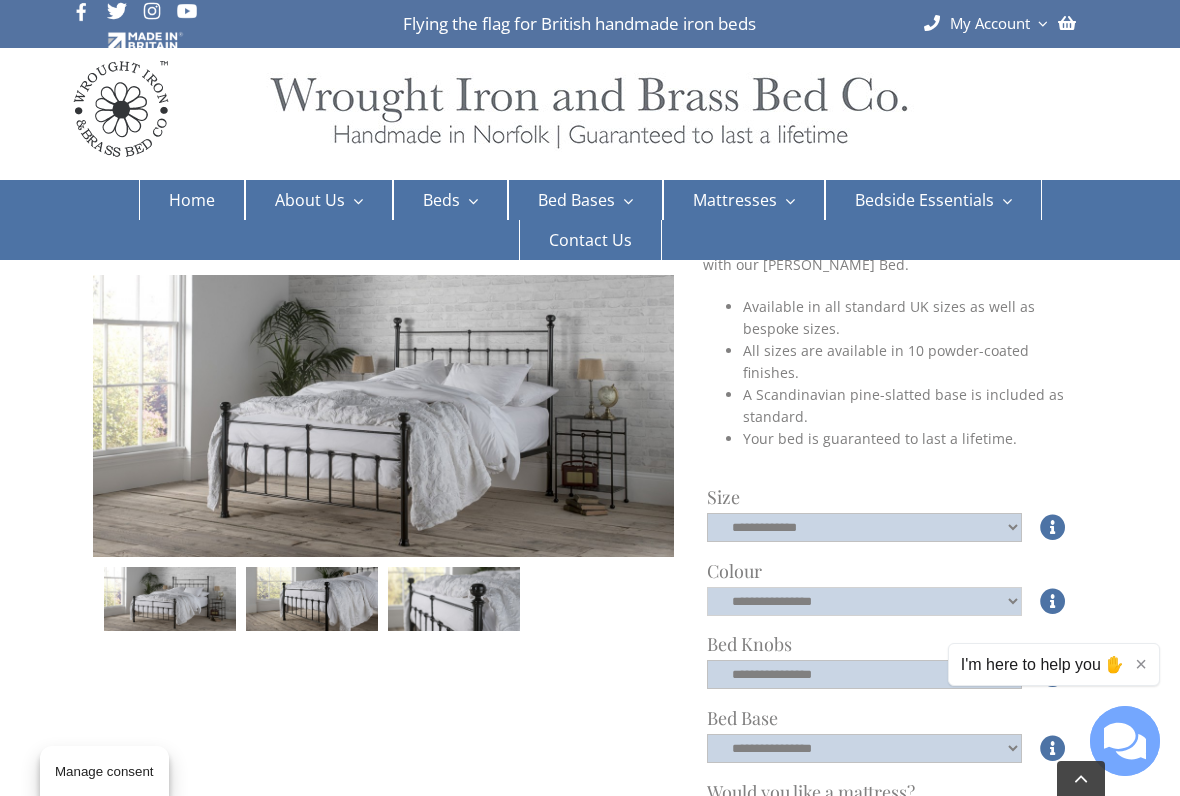 click on "**********" 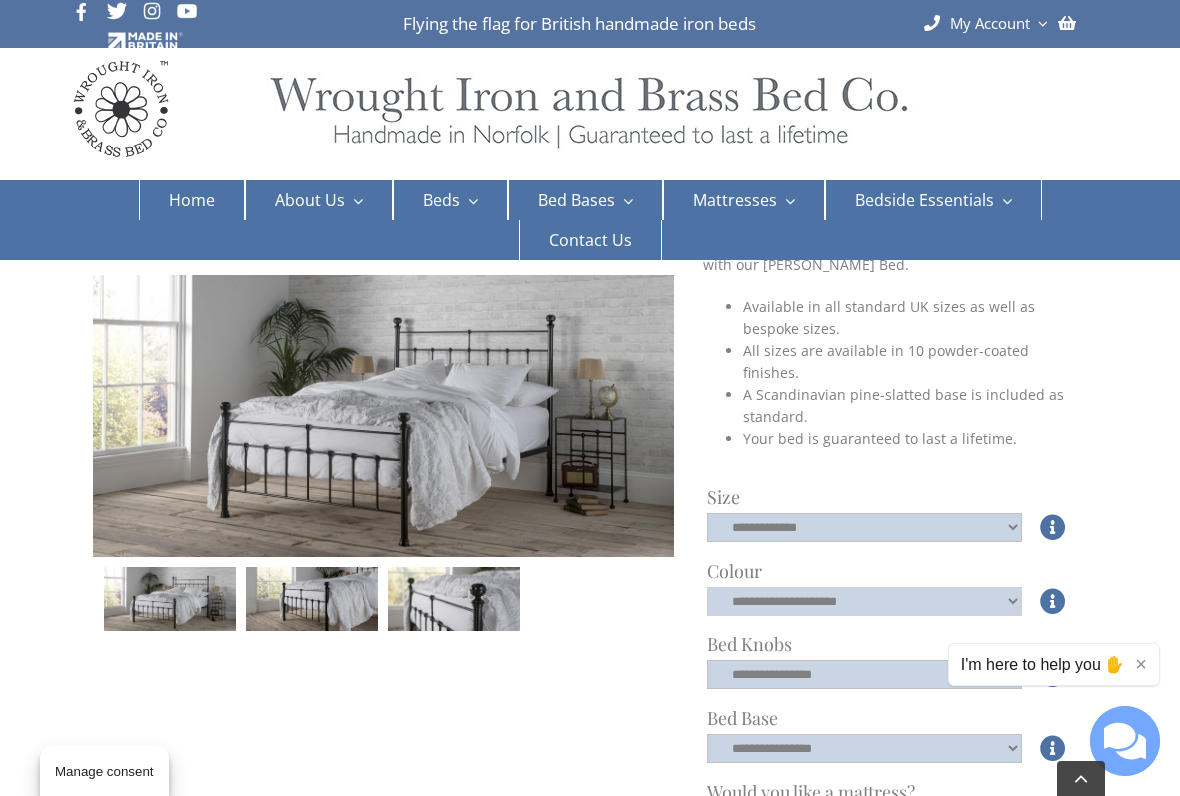 click on "**********" 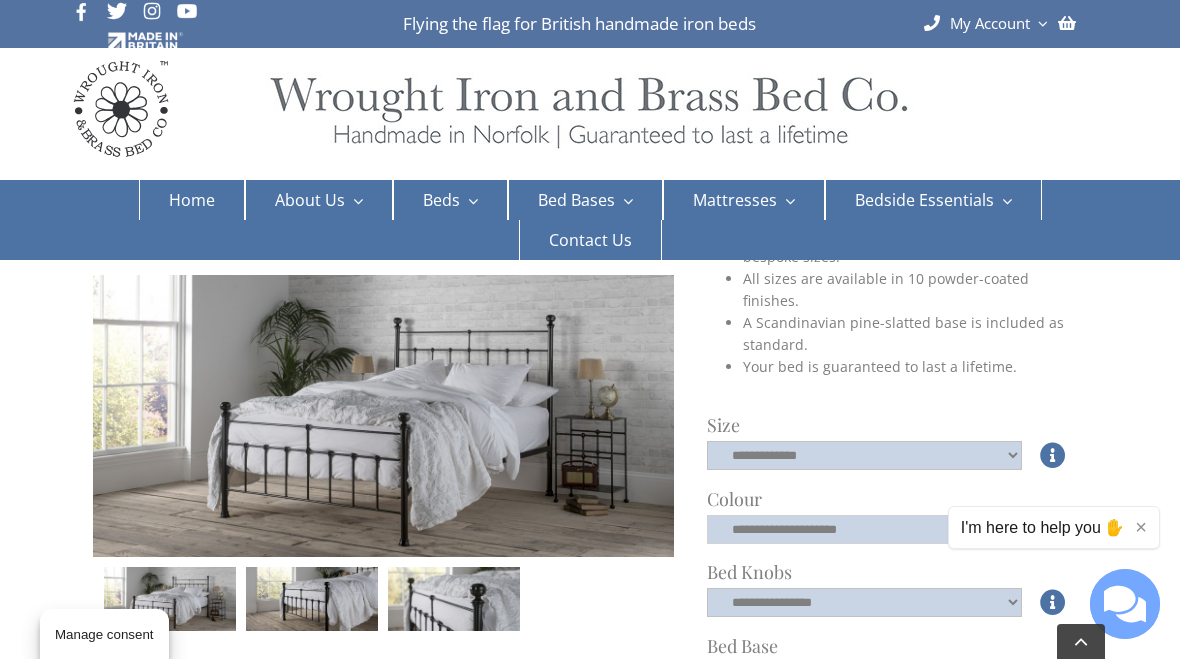 scroll, scrollTop: 535, scrollLeft: 0, axis: vertical 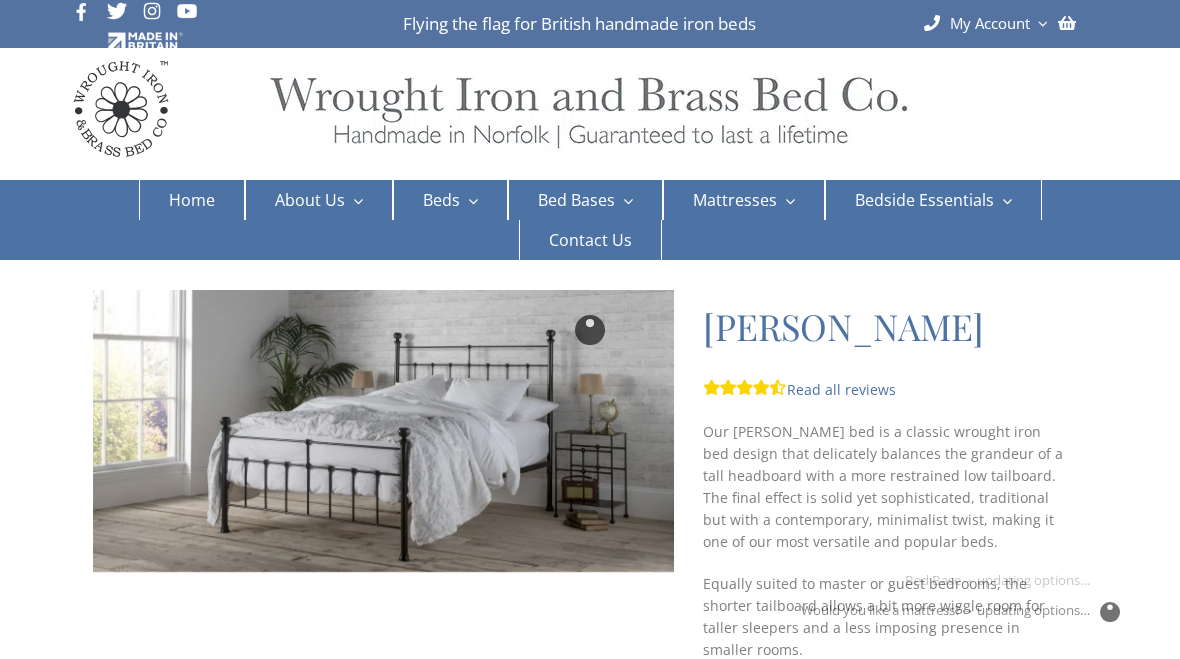 checkbox on "****" 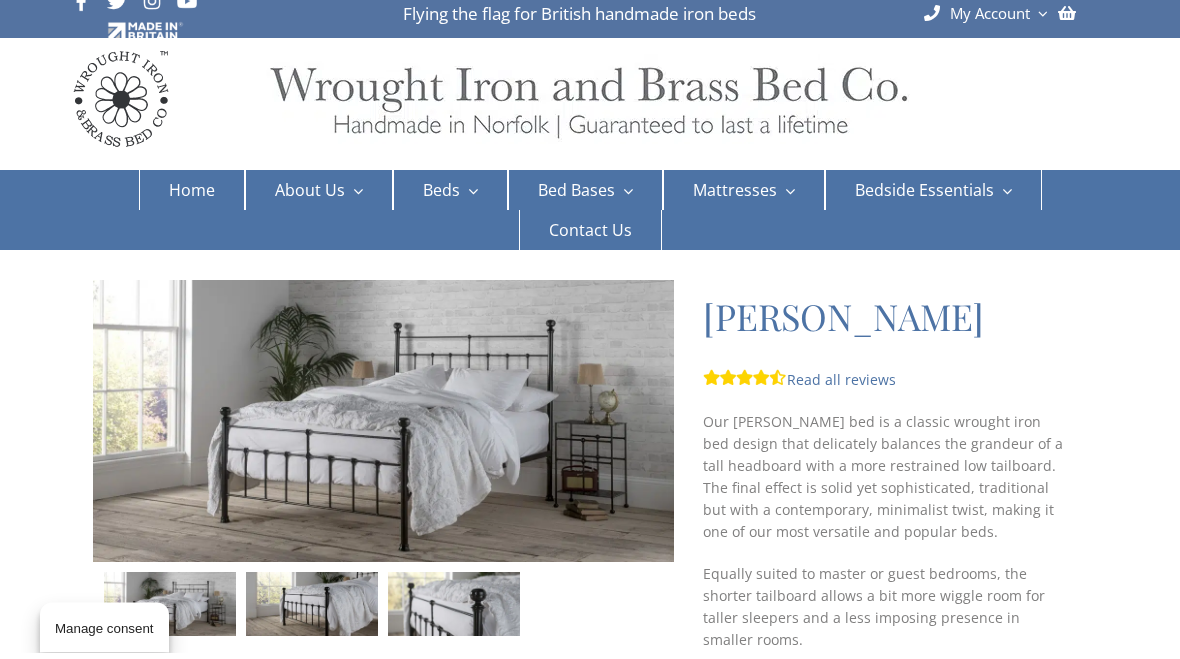 scroll, scrollTop: 0, scrollLeft: 0, axis: both 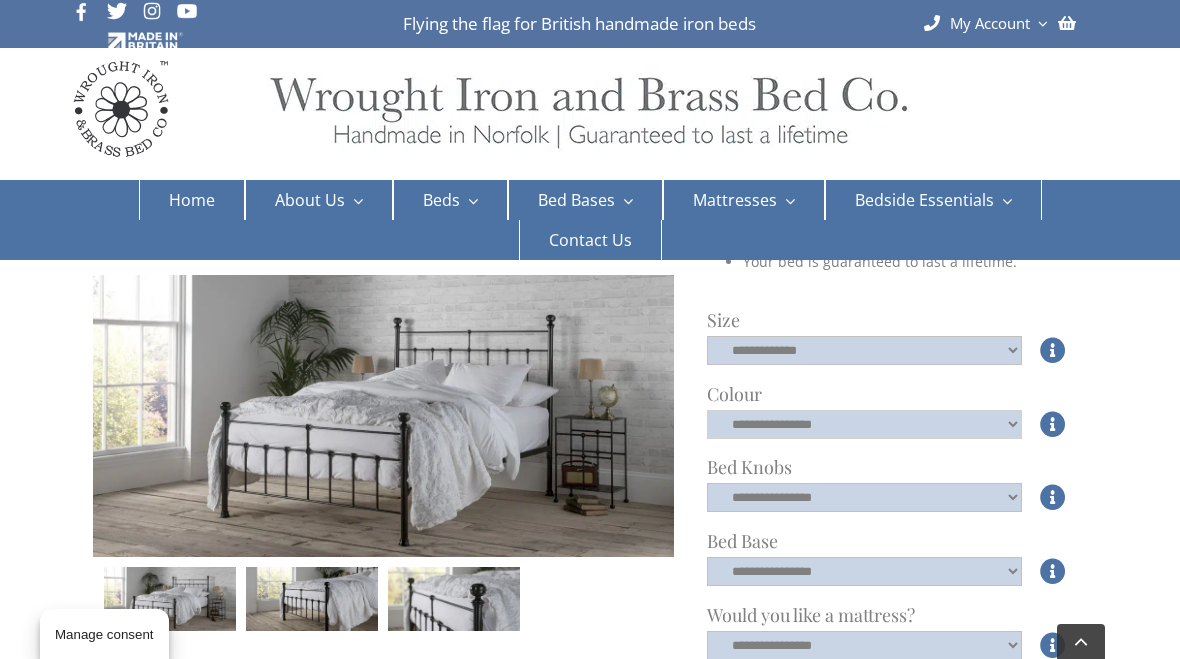 click on "**********" 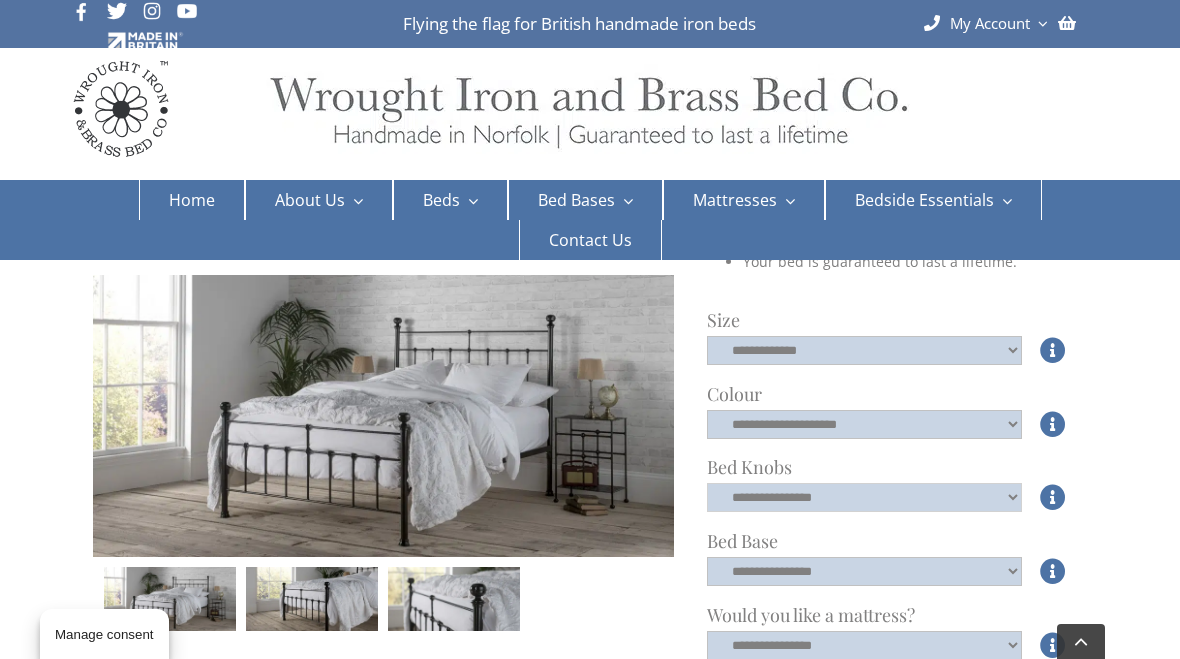 click on "**********" 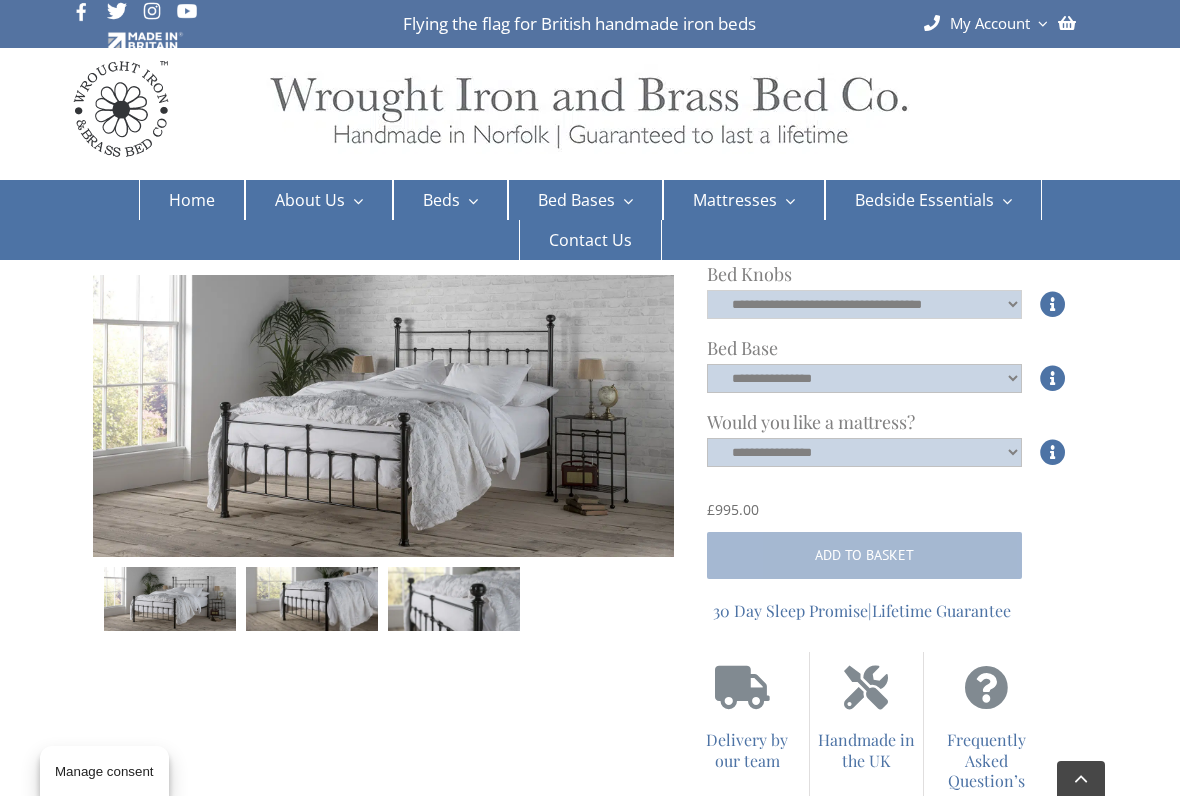scroll, scrollTop: 843, scrollLeft: 0, axis: vertical 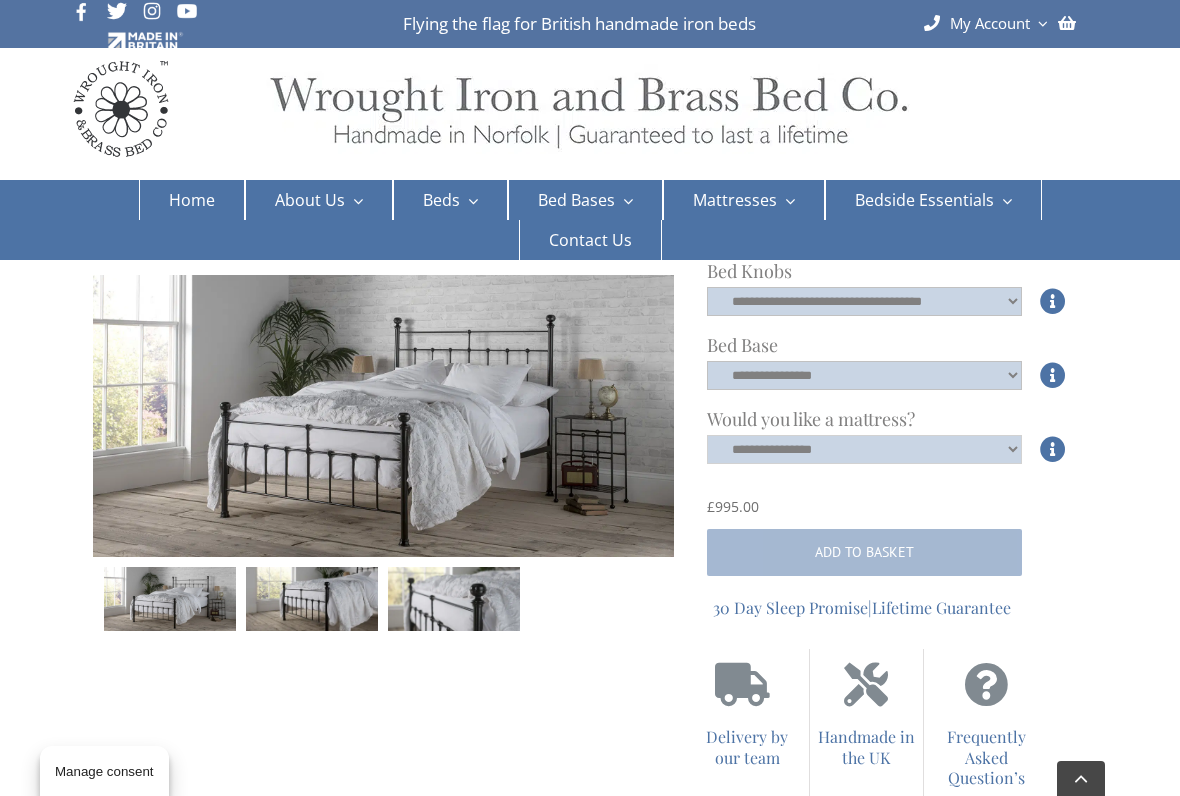 click on "**********" at bounding box center [864, 449] 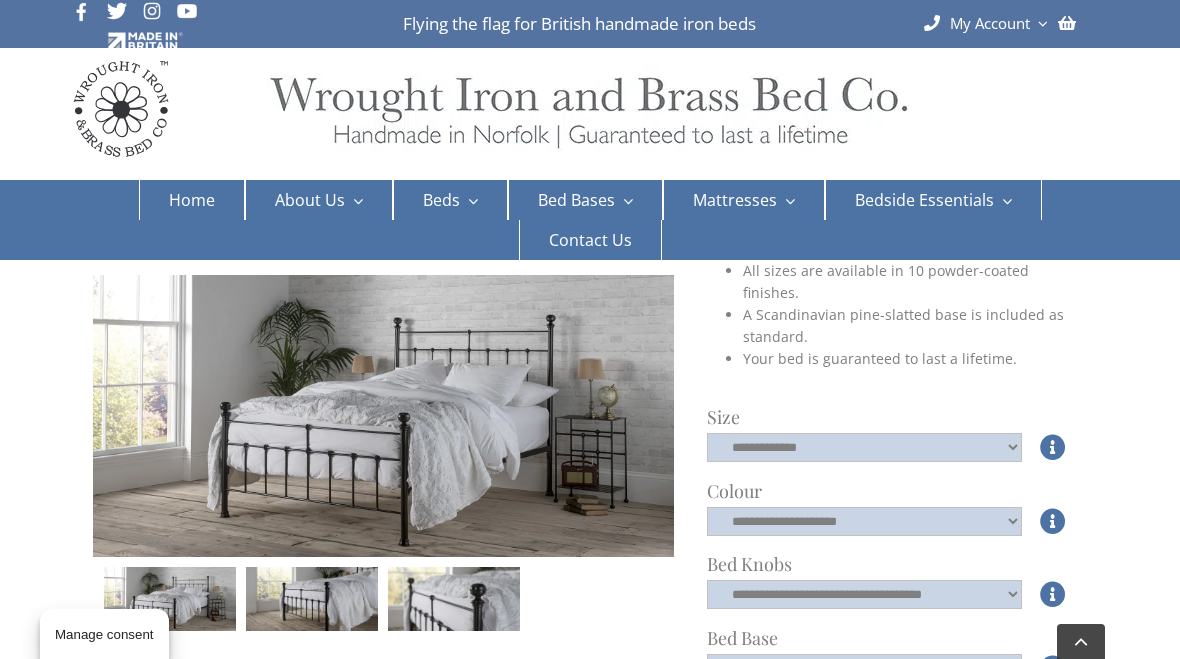 scroll, scrollTop: 543, scrollLeft: 0, axis: vertical 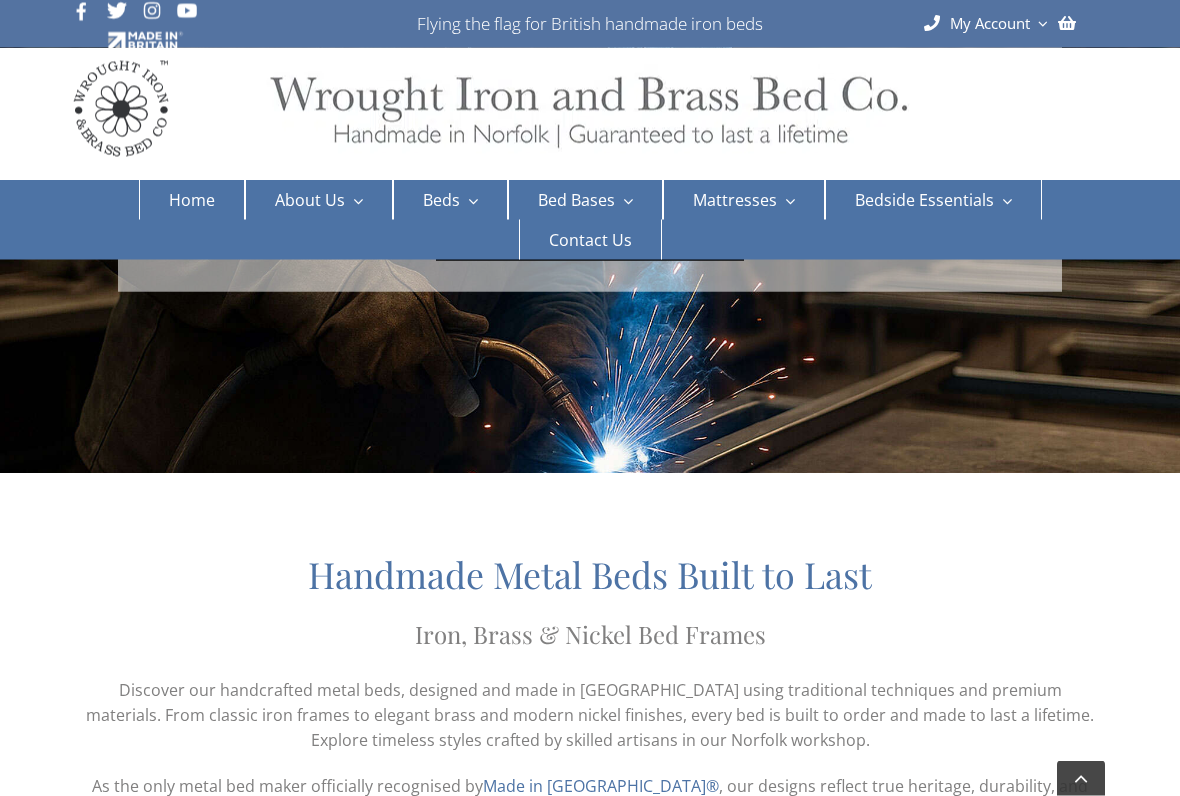 checkbox on "****" 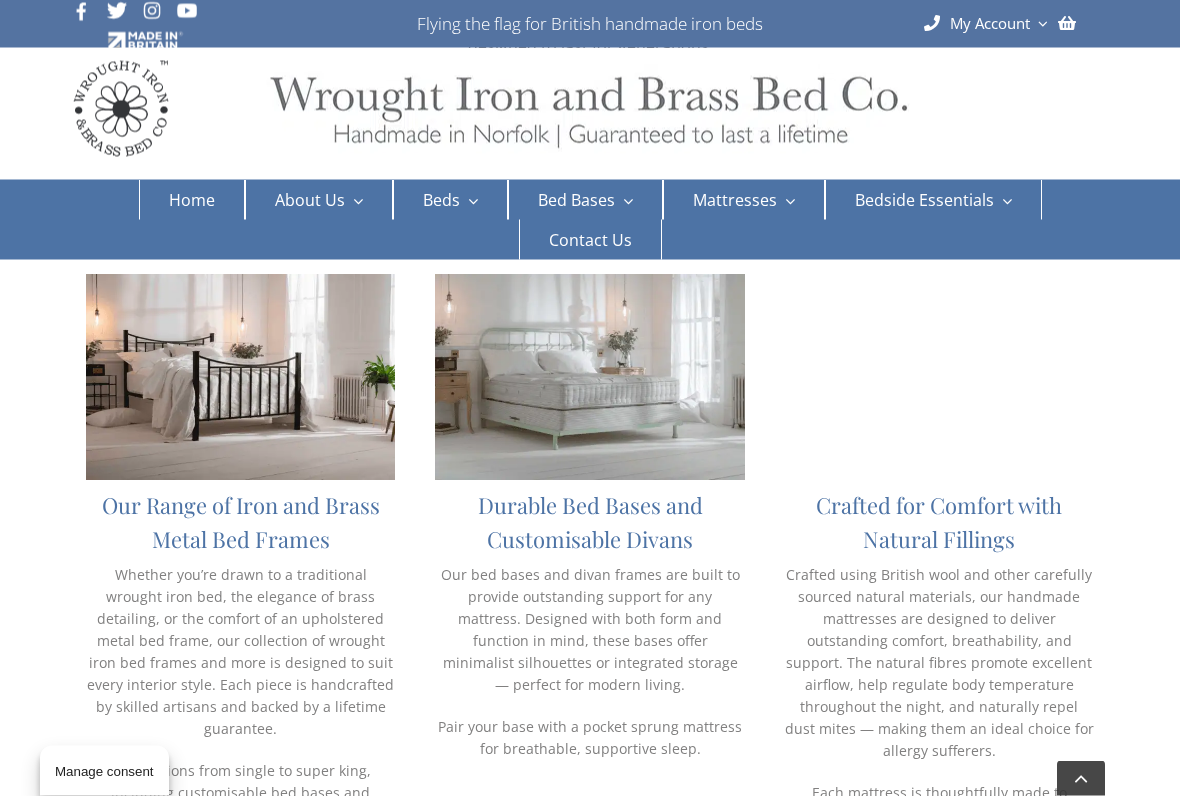 scroll, scrollTop: 1247, scrollLeft: 0, axis: vertical 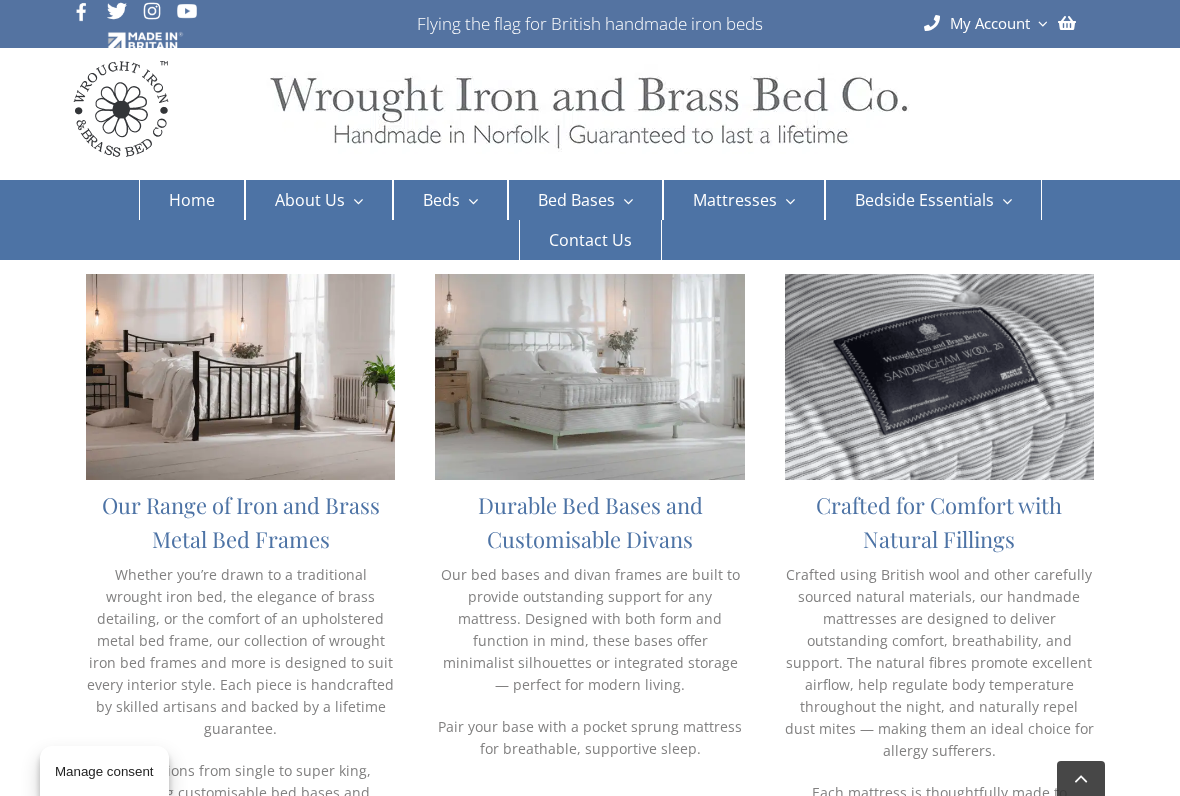 click on "Our Range of Iron and Brass Metal Bed Frames" at bounding box center [241, 522] 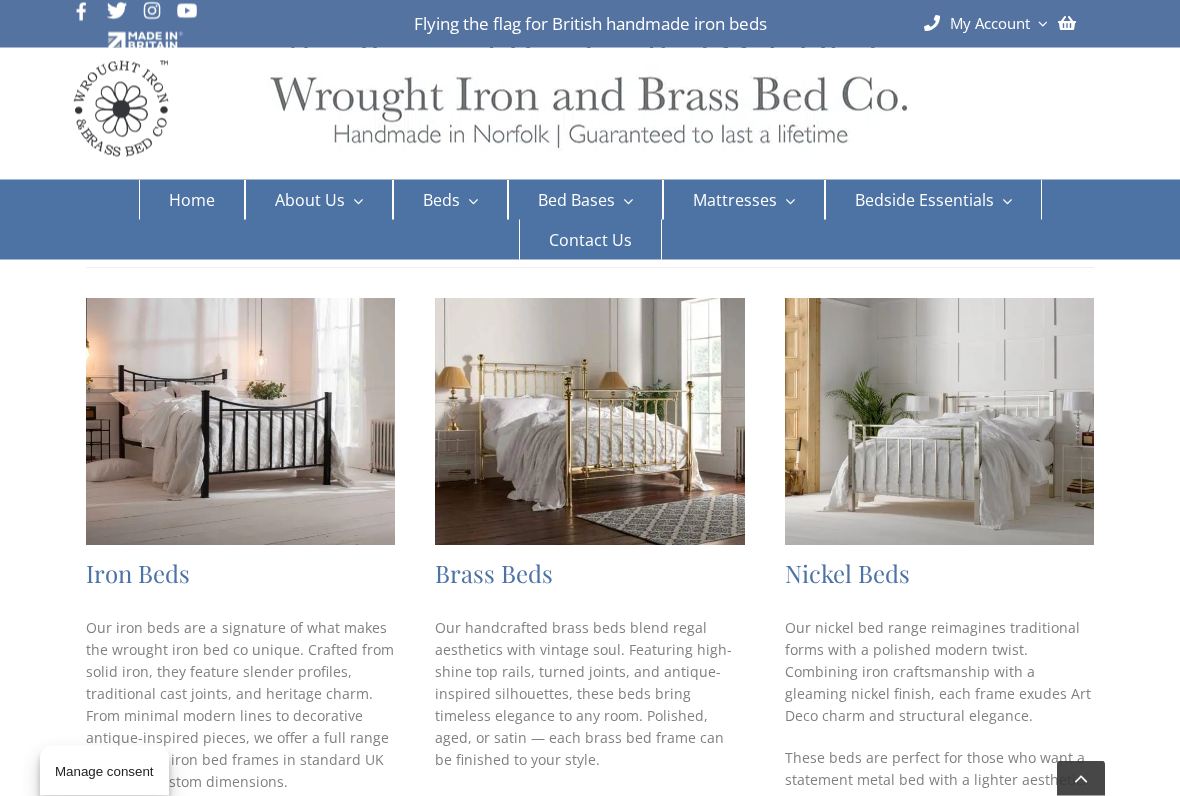 scroll, scrollTop: 278, scrollLeft: 0, axis: vertical 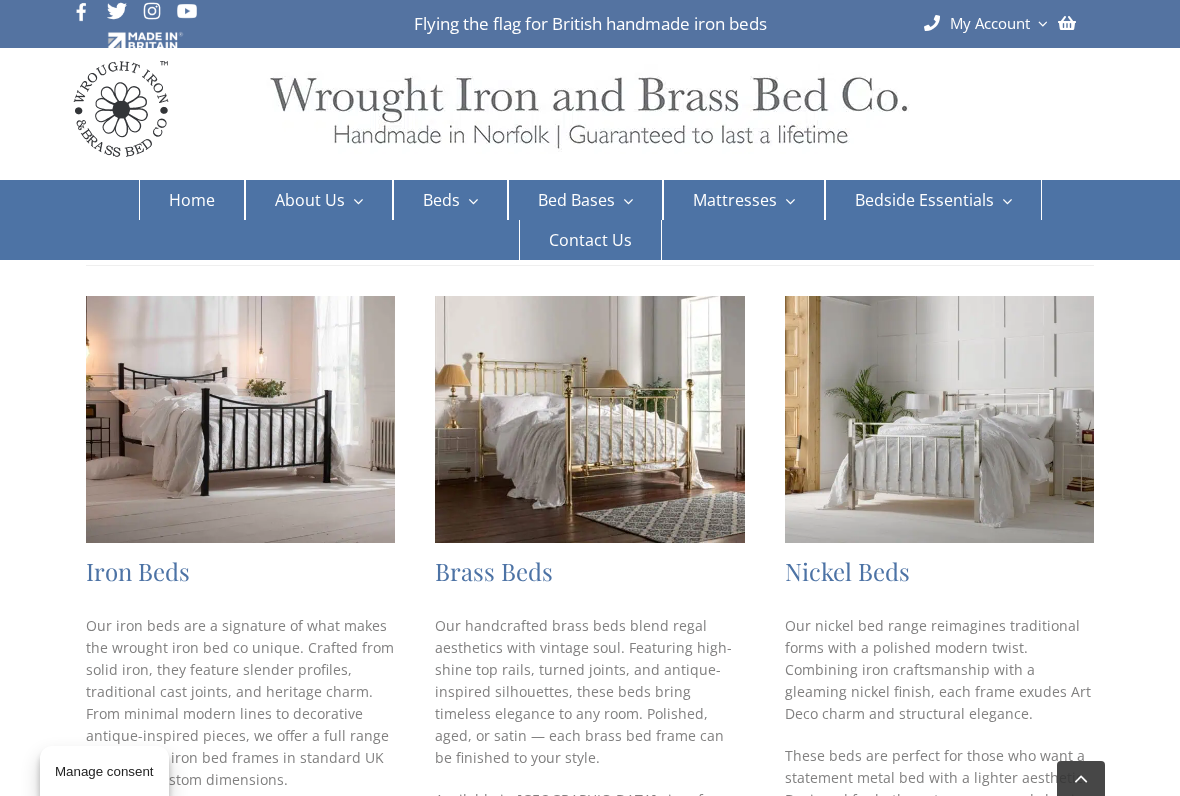 click on "Our handcrafted brass beds blend regal aesthetics with vintage soul. Featuring high-shine top rails, turned joints, and antique-inspired silhouettes, these beds bring timeless elegance to any room. Polished, aged, or satin — each brass bed frame can be finished to your style." at bounding box center (589, 692) 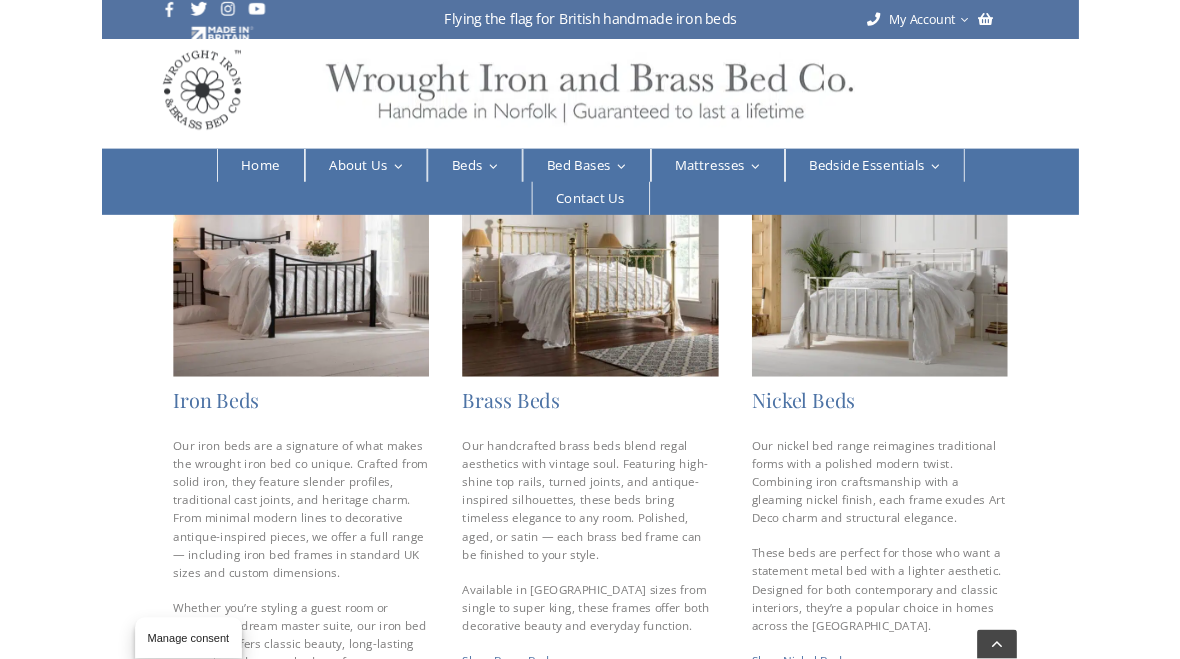 scroll, scrollTop: 365, scrollLeft: 0, axis: vertical 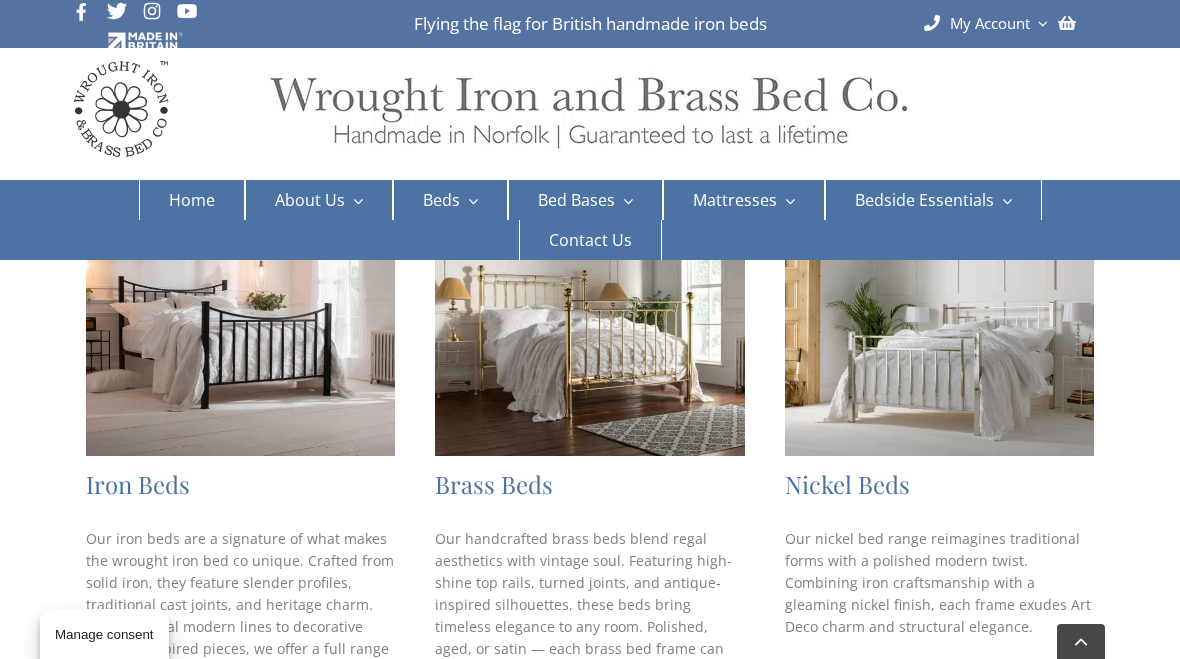 click on "Iron Beds
Our iron beds are a signature of what makes the wrought iron bed co unique. Crafted from solid iron, they feature slender profiles, traditional cast joints, and heritage charm. From minimal modern lines to decorative antique-inspired pieces, we offer a full range — including iron bed frames in standard UK sizes and custom dimensions.
Whether you’re styling a guest room or designing a dream master suite, our iron bed collection offers classic beauty, long-lasting strength, and unmatched comfort.
Shop Iron Beds" at bounding box center (240, 670) 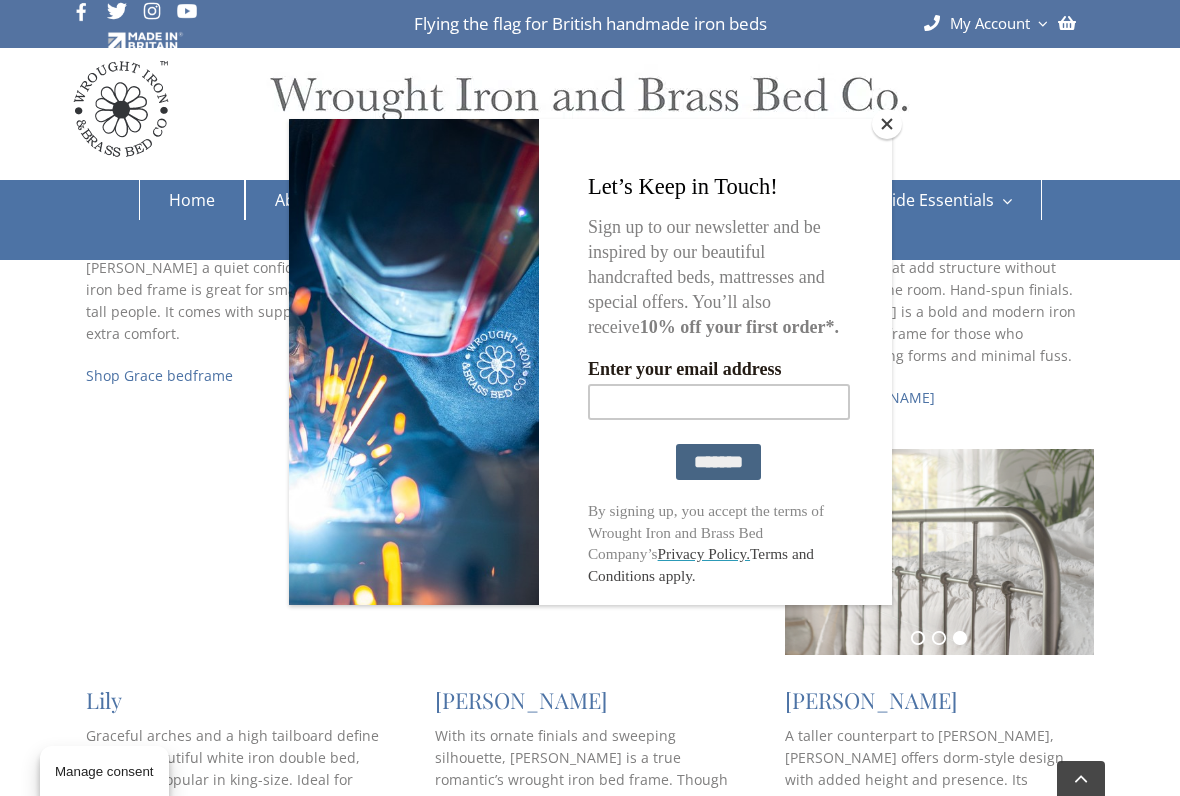 scroll, scrollTop: 1227, scrollLeft: 0, axis: vertical 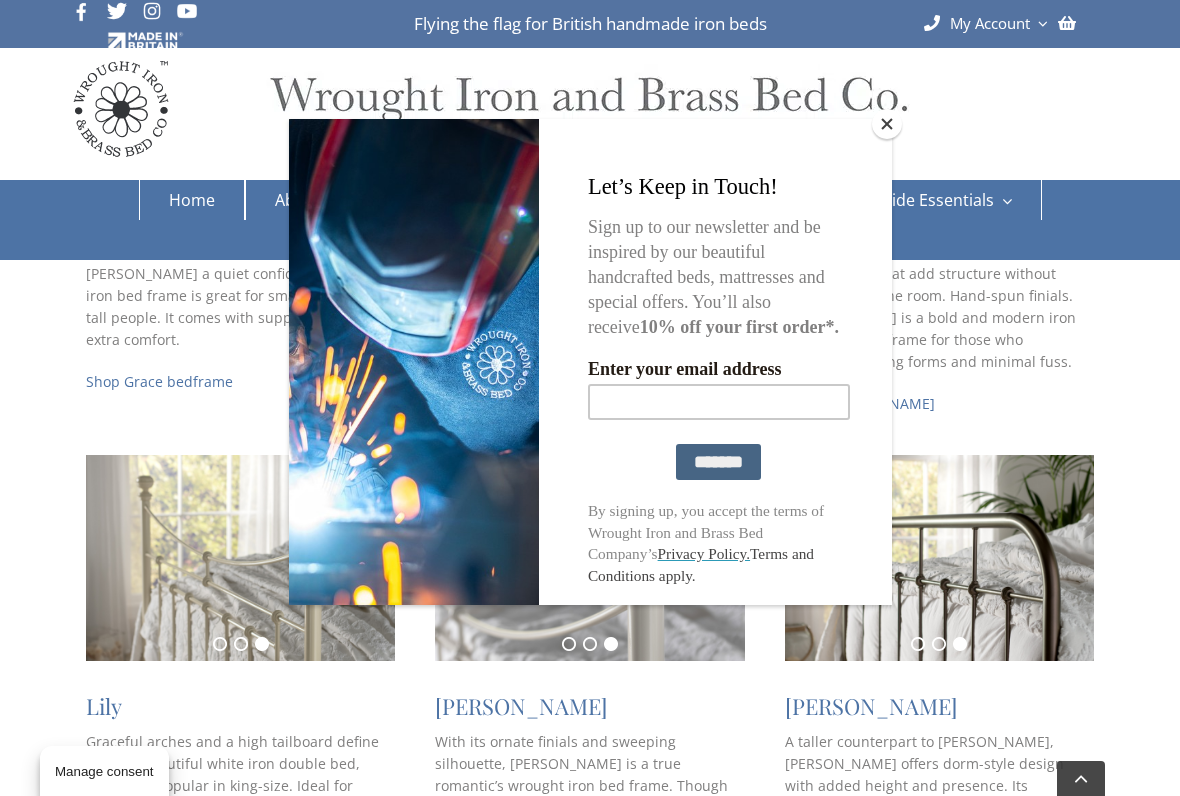 click at bounding box center [887, 124] 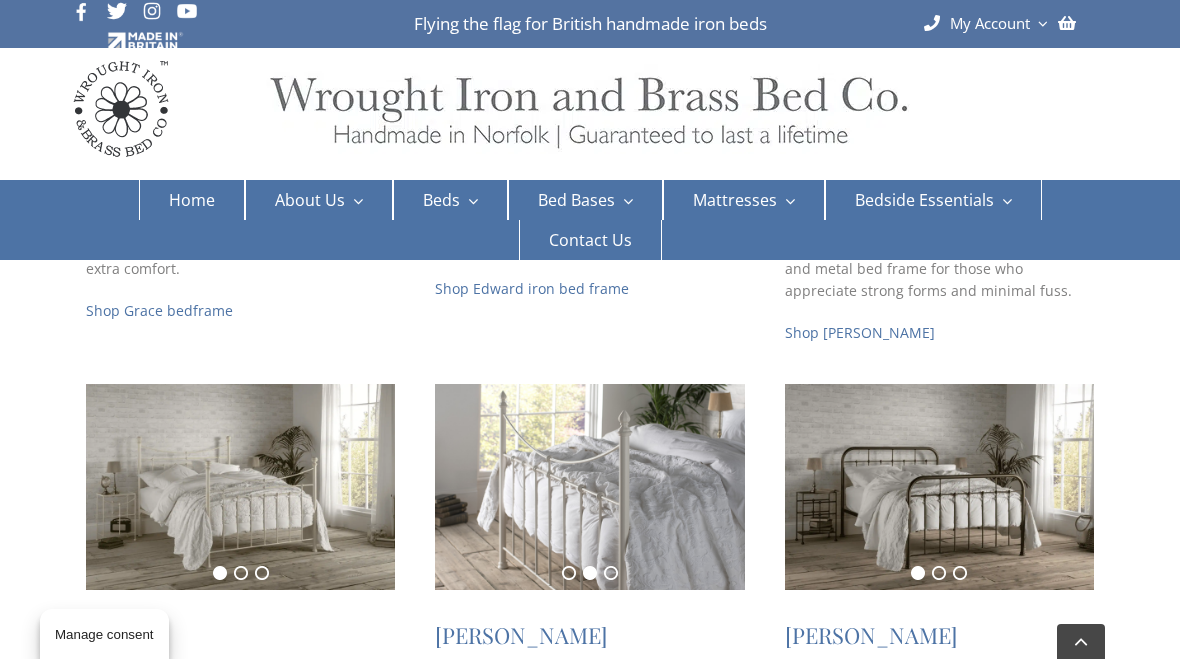 scroll, scrollTop: 1276, scrollLeft: 0, axis: vertical 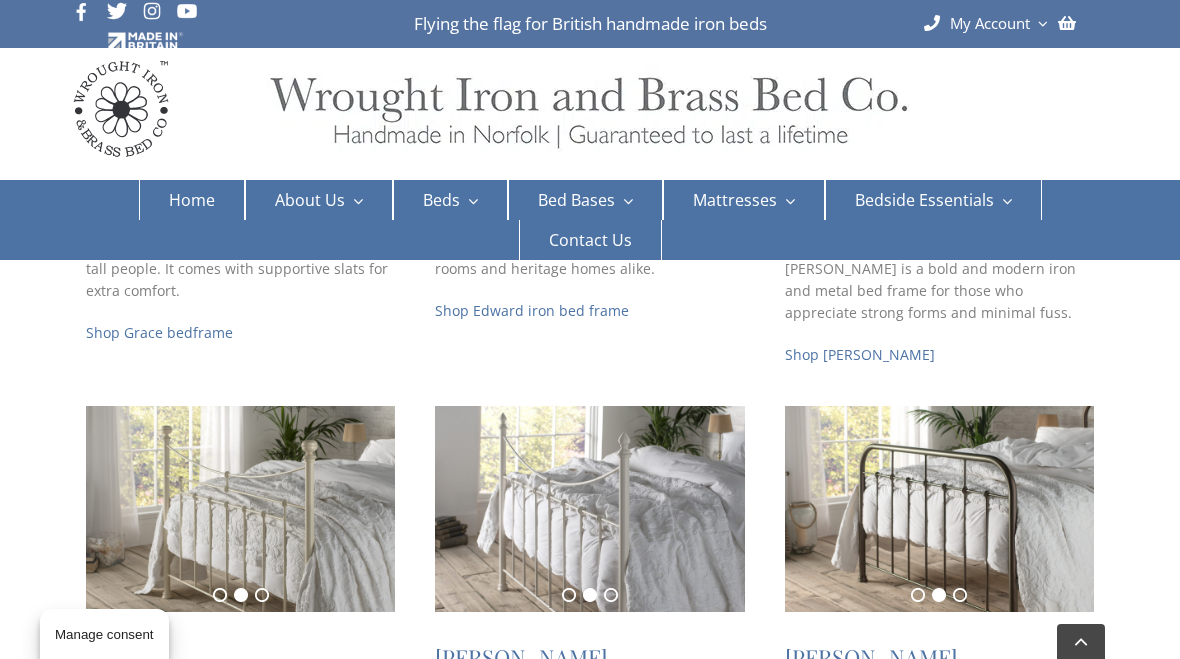 click at bounding box center (589, 509) 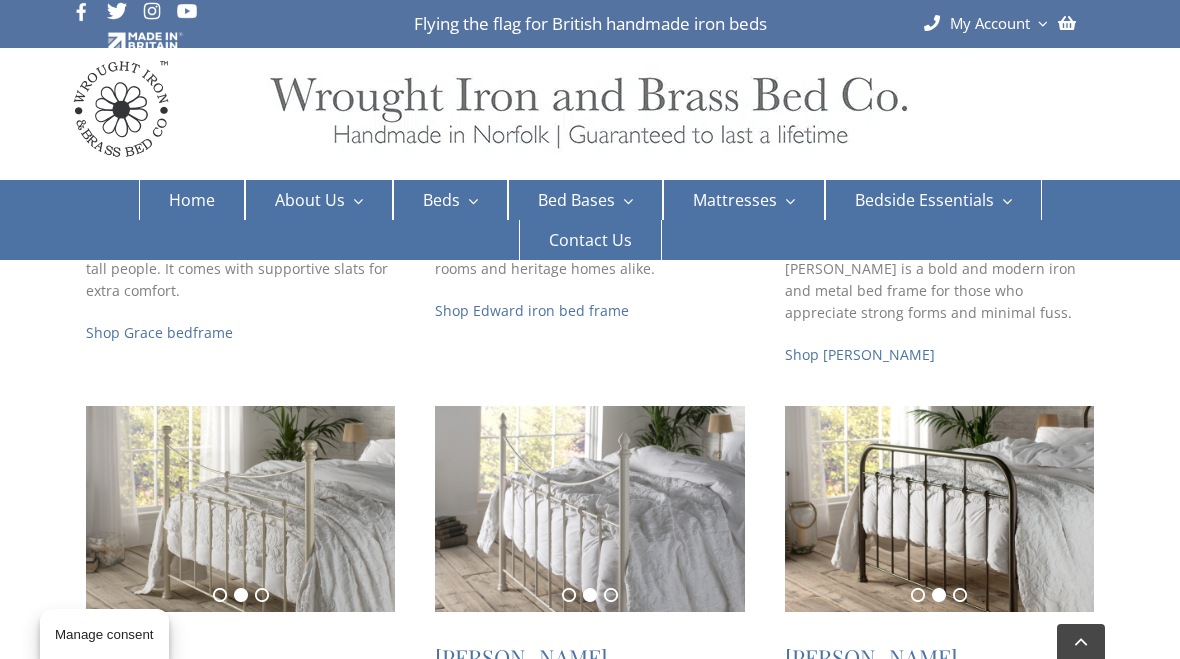 click on "3" at bounding box center [611, 595] 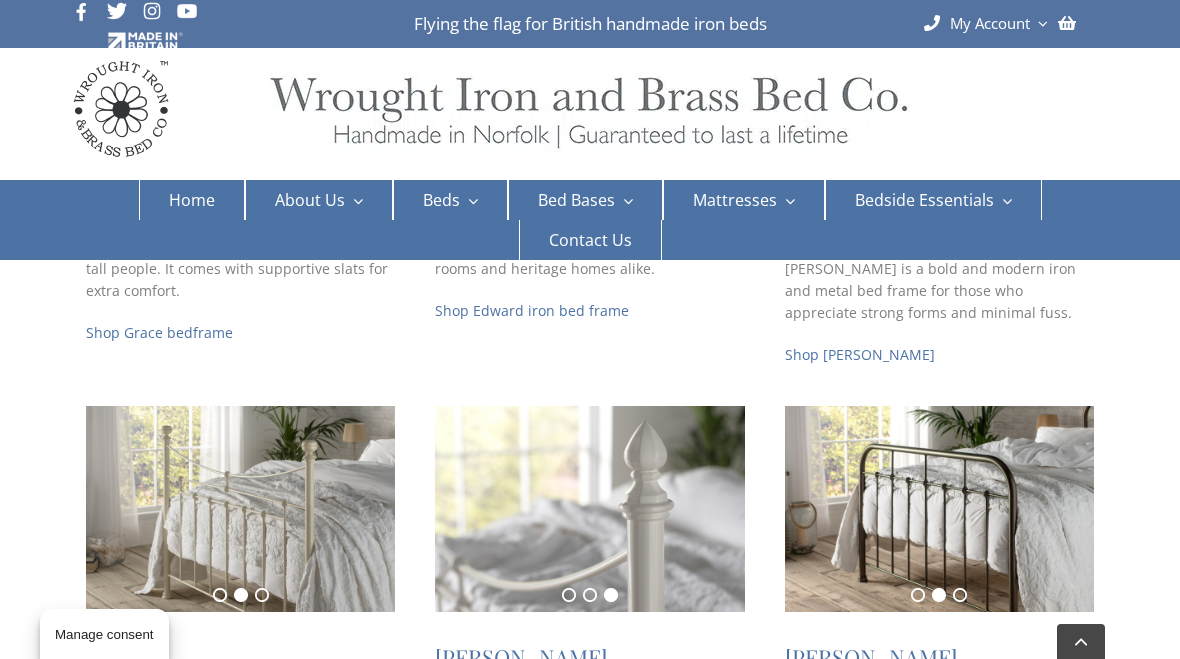 click on "1 2 3" at bounding box center (240, 595) 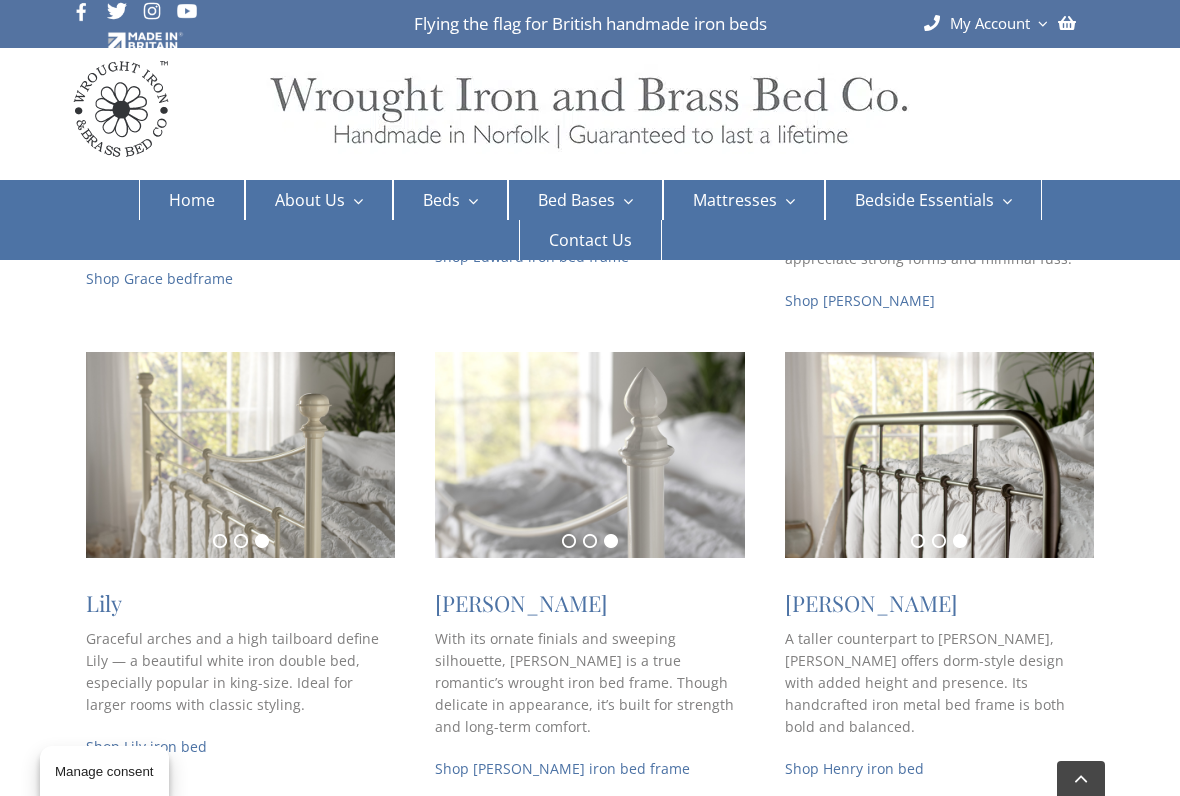 scroll, scrollTop: 1329, scrollLeft: 0, axis: vertical 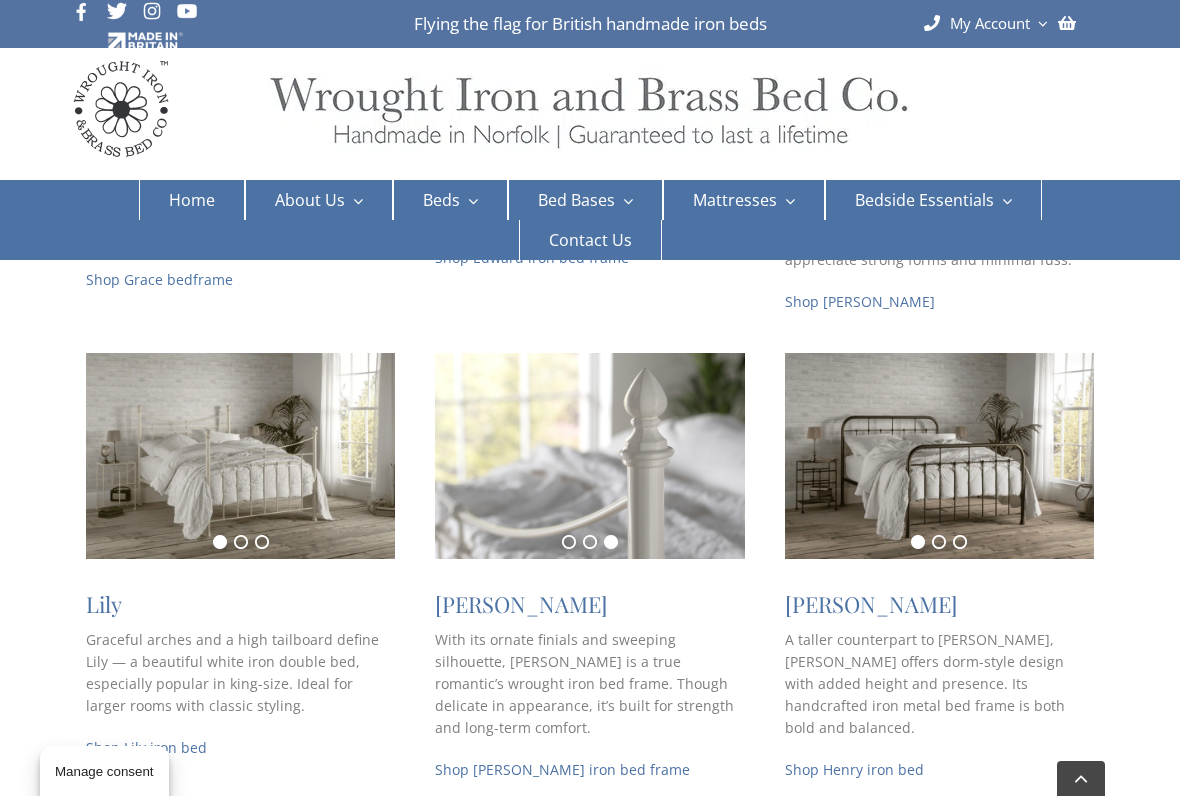 click on "Shop Emily iron bed frame" at bounding box center (562, 769) 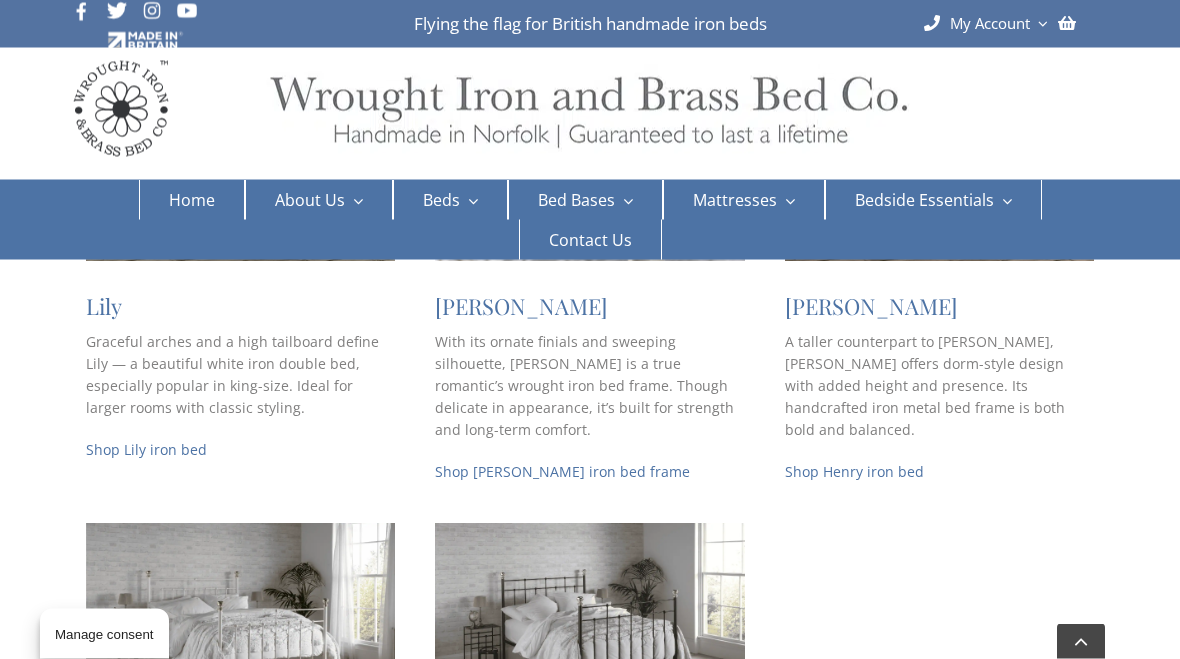 scroll, scrollTop: 1563, scrollLeft: 0, axis: vertical 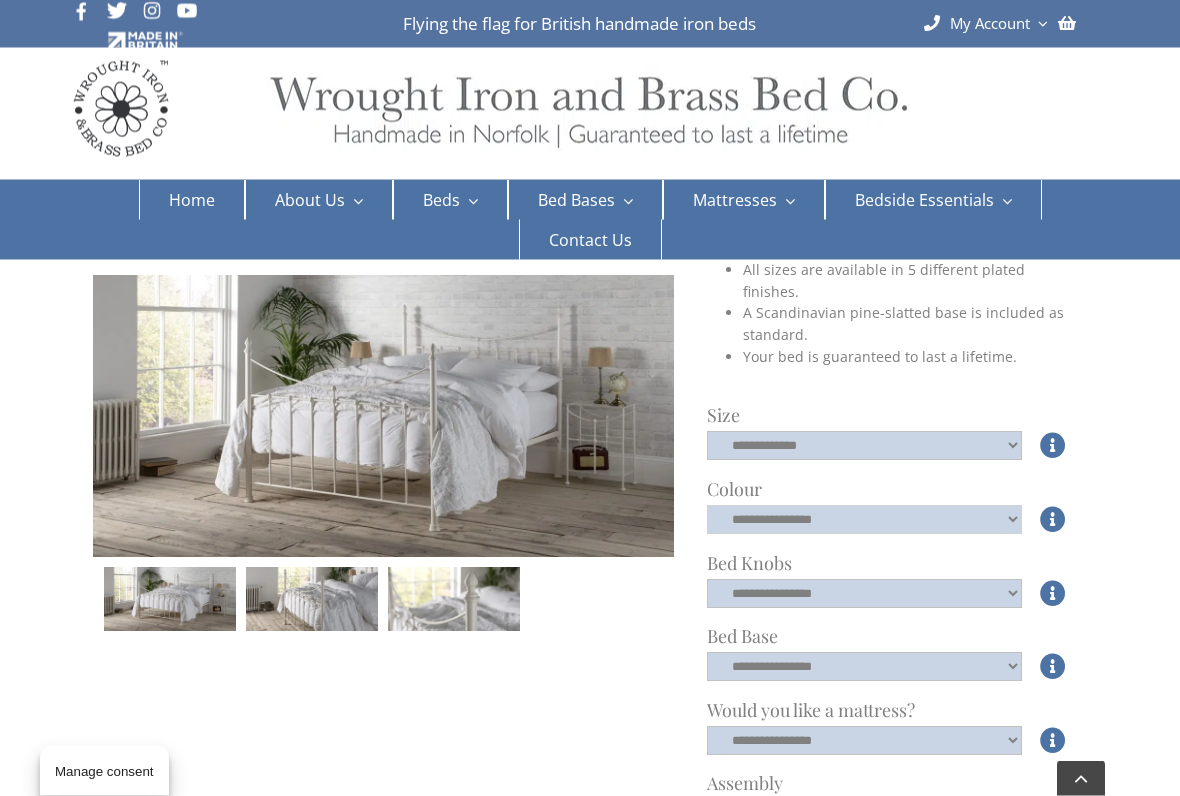 click on "**********" 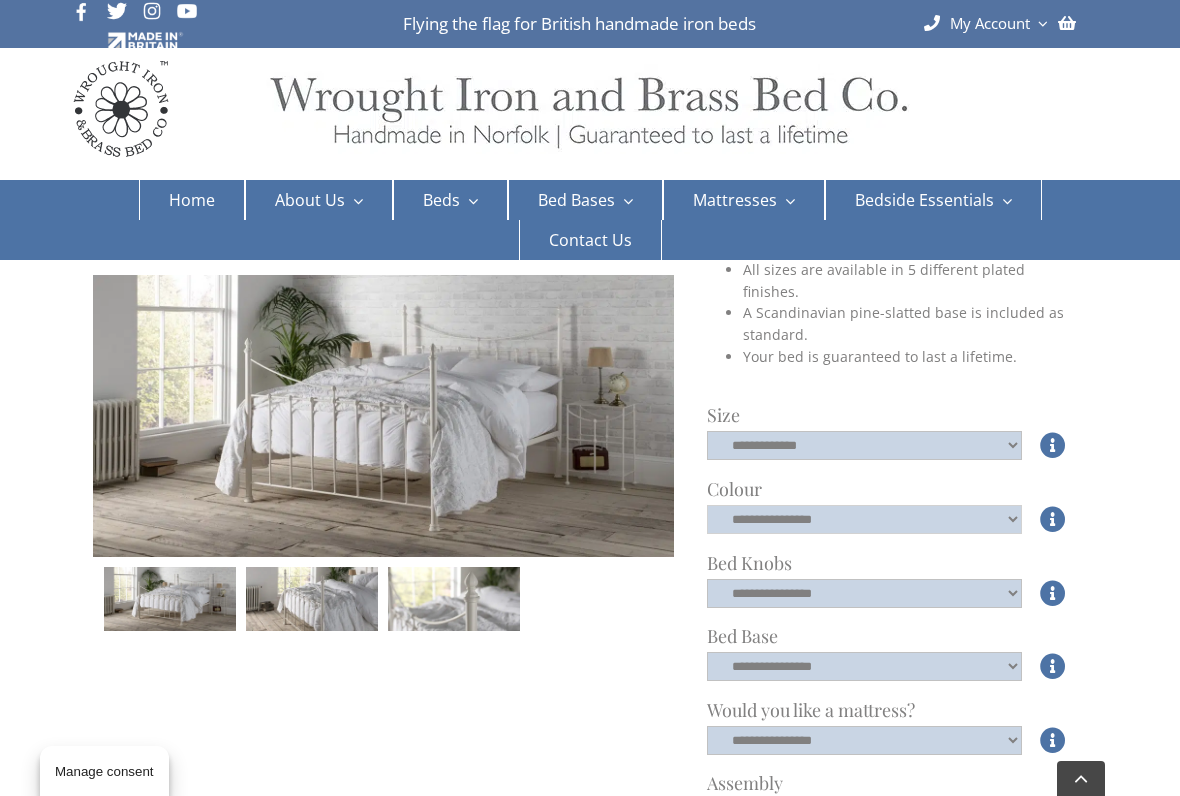 select on "*****" 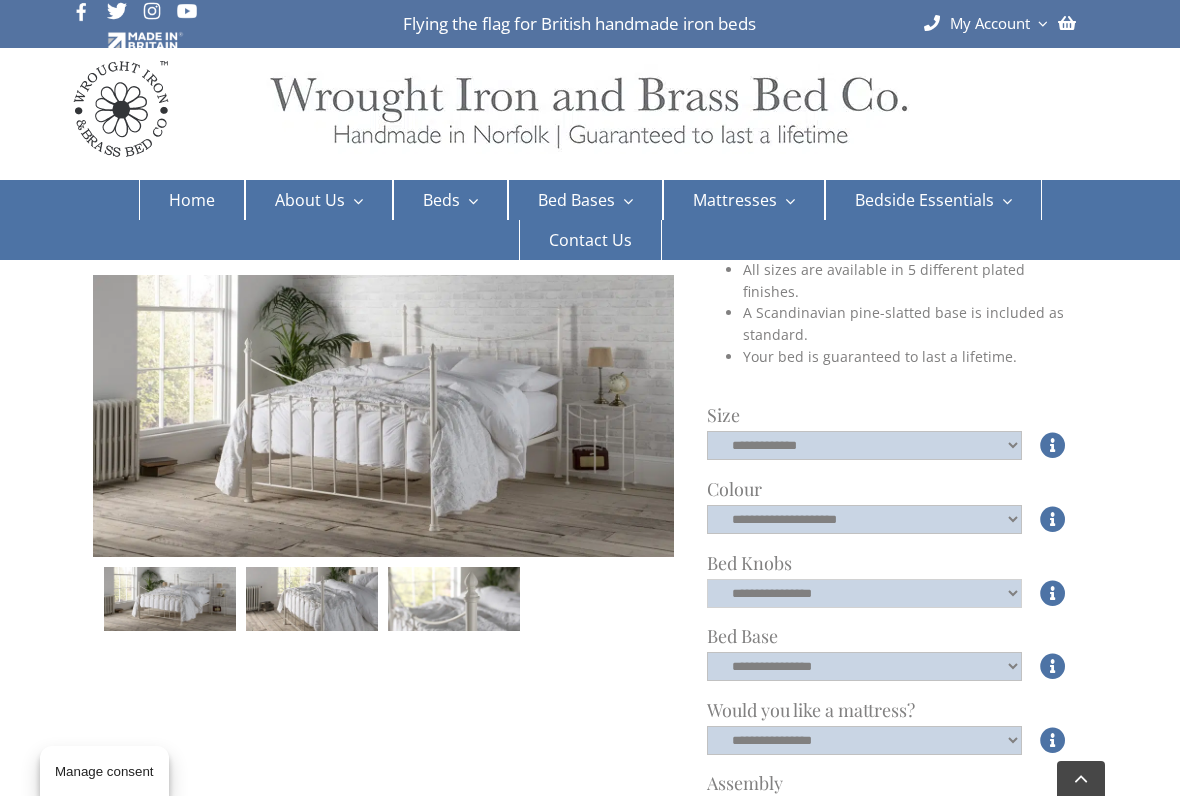 click on "**********" 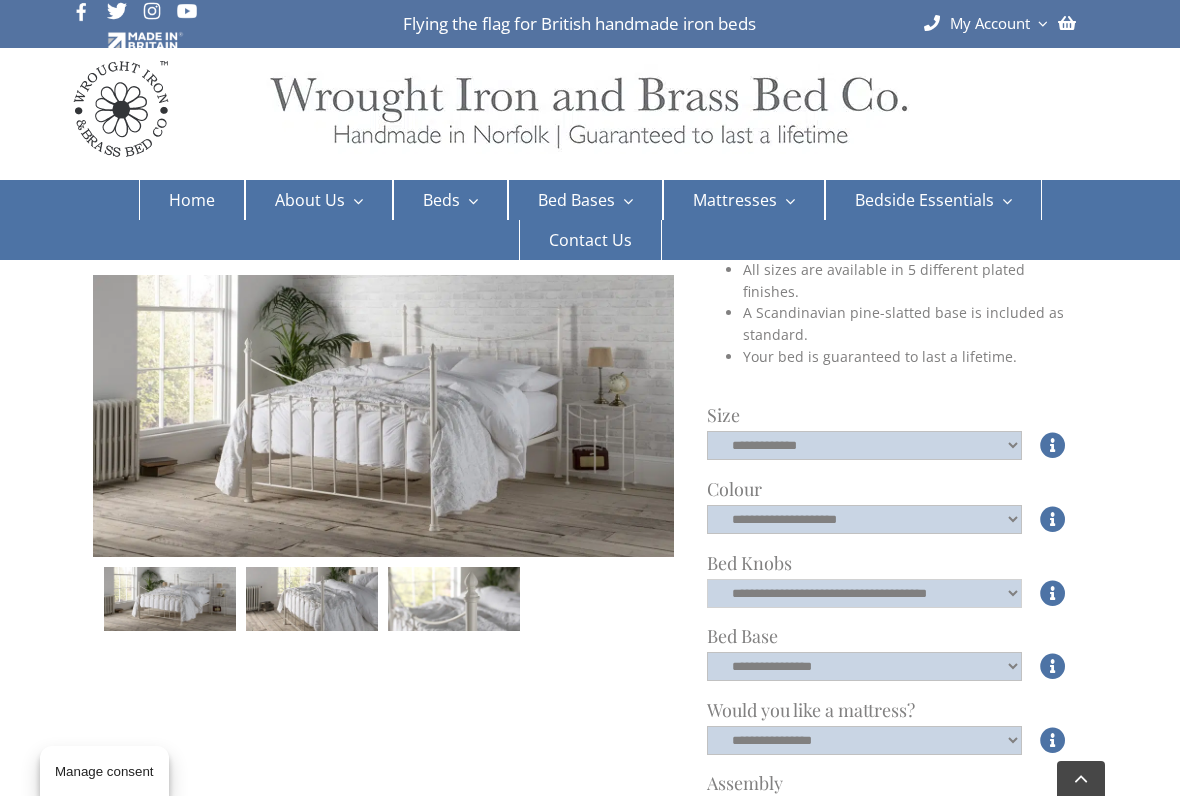 click on "**********" 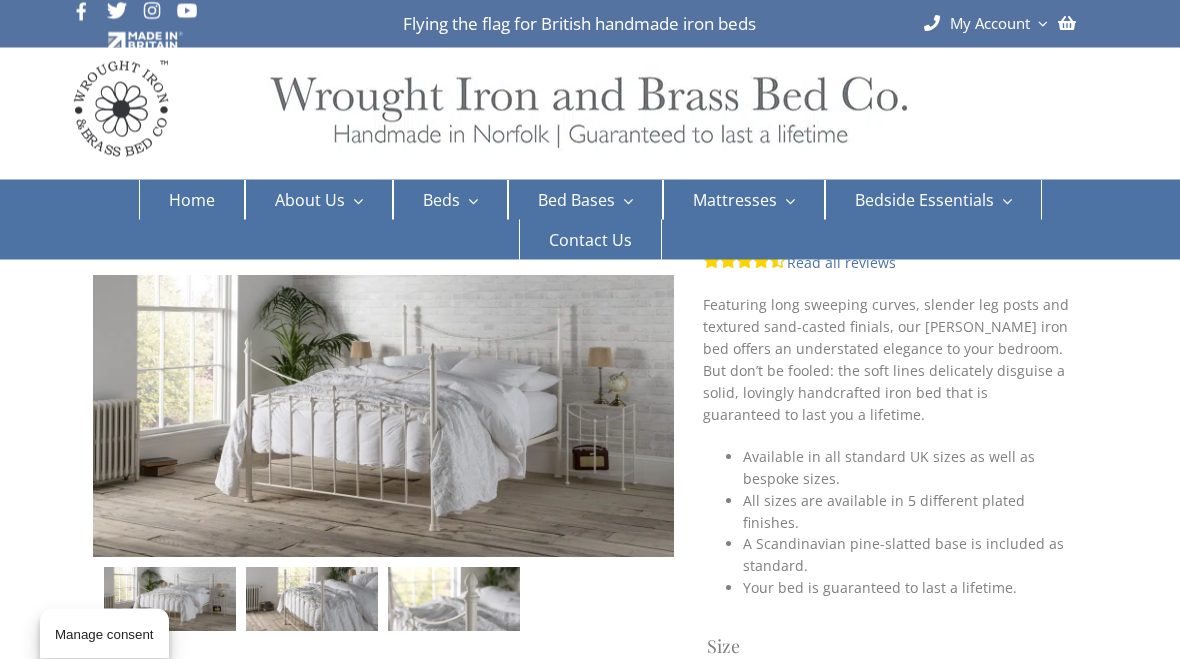scroll, scrollTop: 97, scrollLeft: 0, axis: vertical 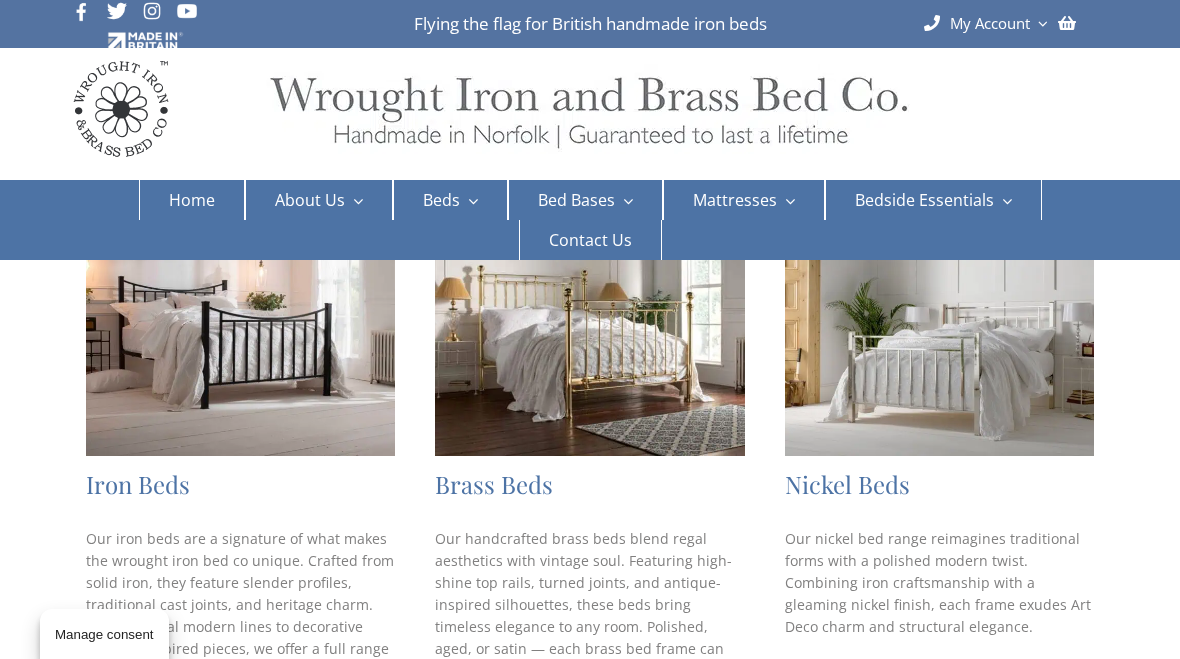 click on "Our handcrafted brass beds blend regal aesthetics with vintage soul. Featuring high-shine top rails, turned joints, and antique-inspired silhouettes, these beds bring timeless elegance to any room. Polished, aged, or satin — each brass bed frame can be finished to your style." at bounding box center [589, 605] 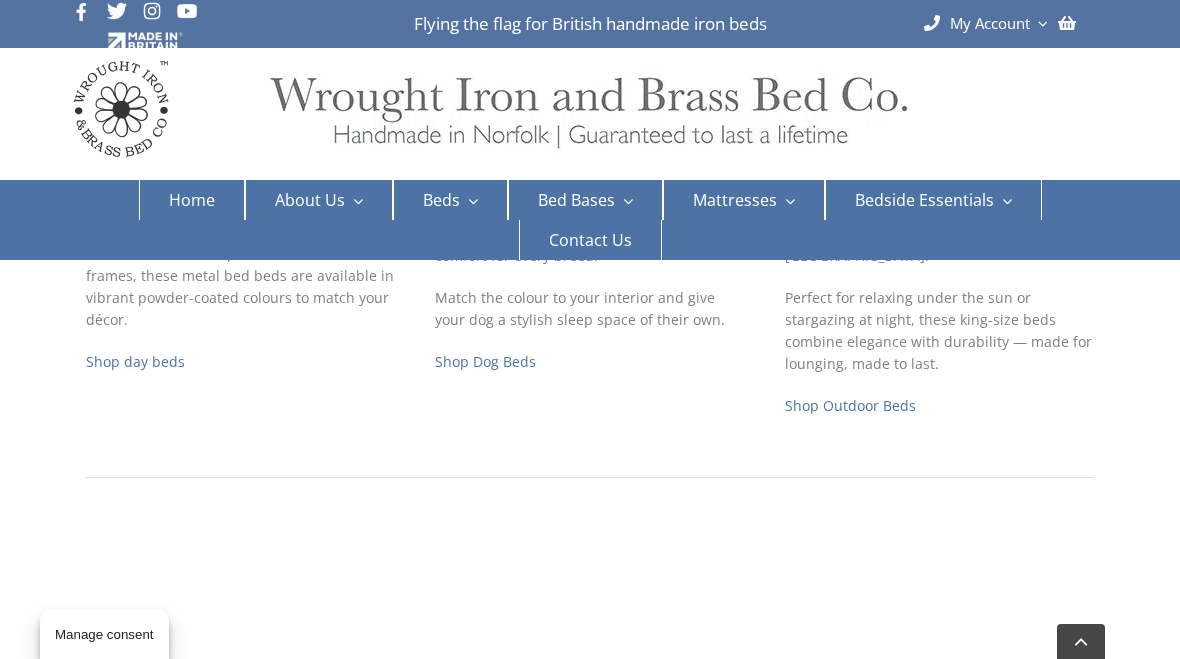 scroll, scrollTop: 1443, scrollLeft: 0, axis: vertical 